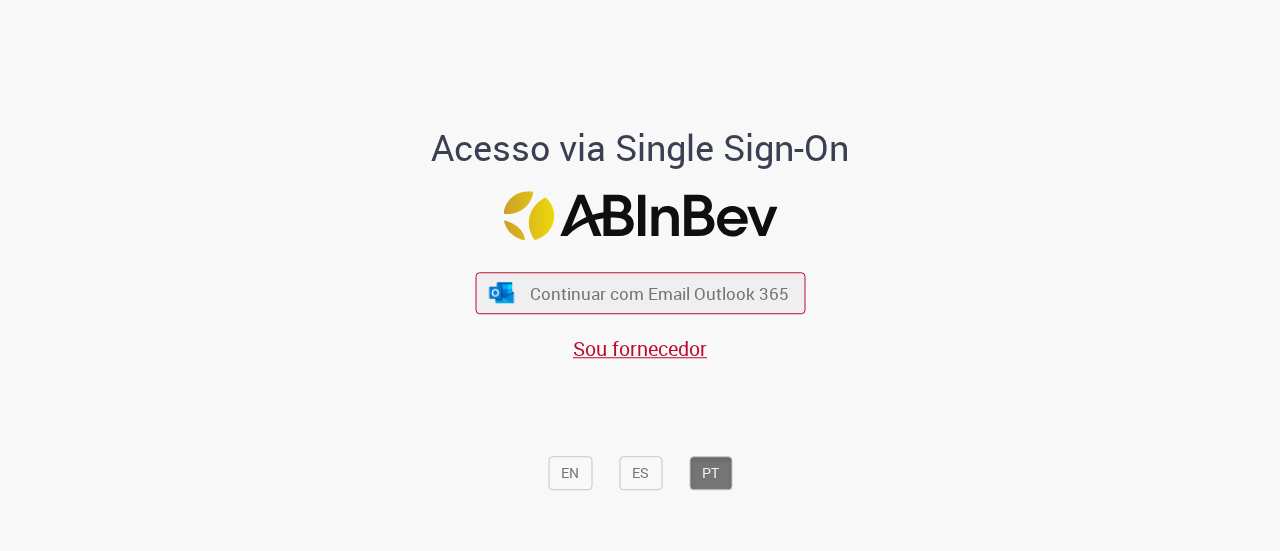 scroll, scrollTop: 0, scrollLeft: 0, axis: both 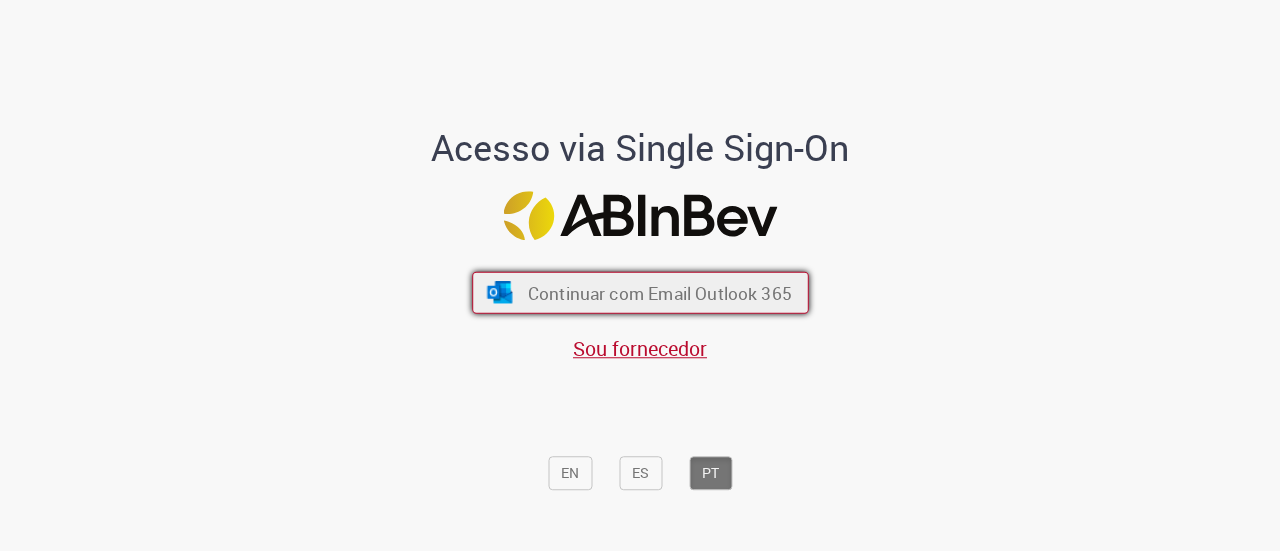 click on "Continuar com Email Outlook 365" at bounding box center (659, 292) 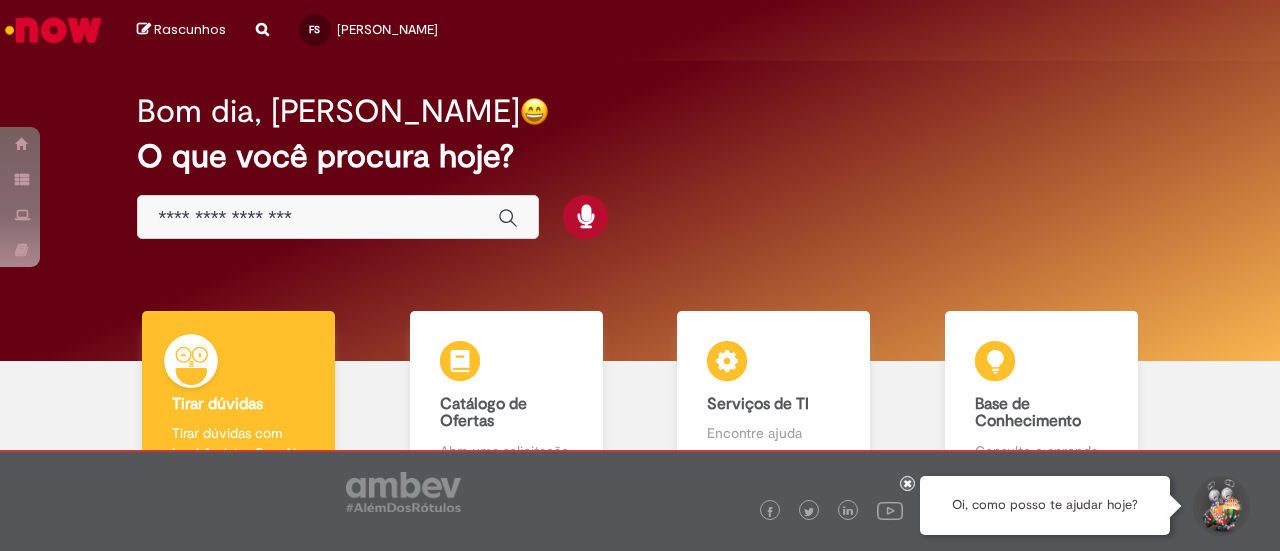 scroll, scrollTop: 0, scrollLeft: 0, axis: both 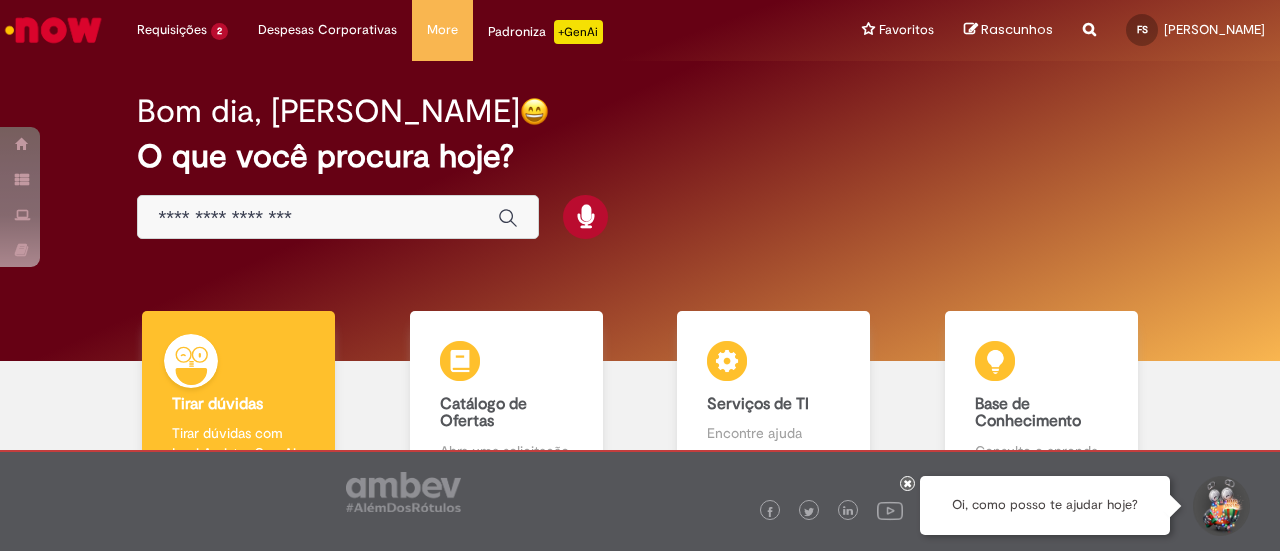 click at bounding box center (338, 217) 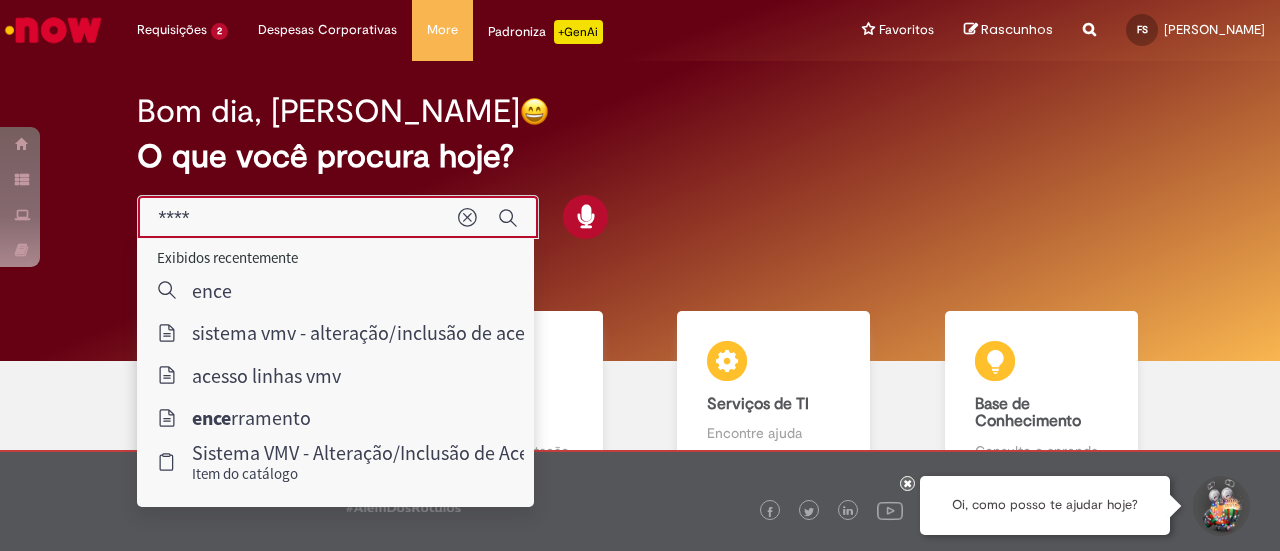 type on "*****" 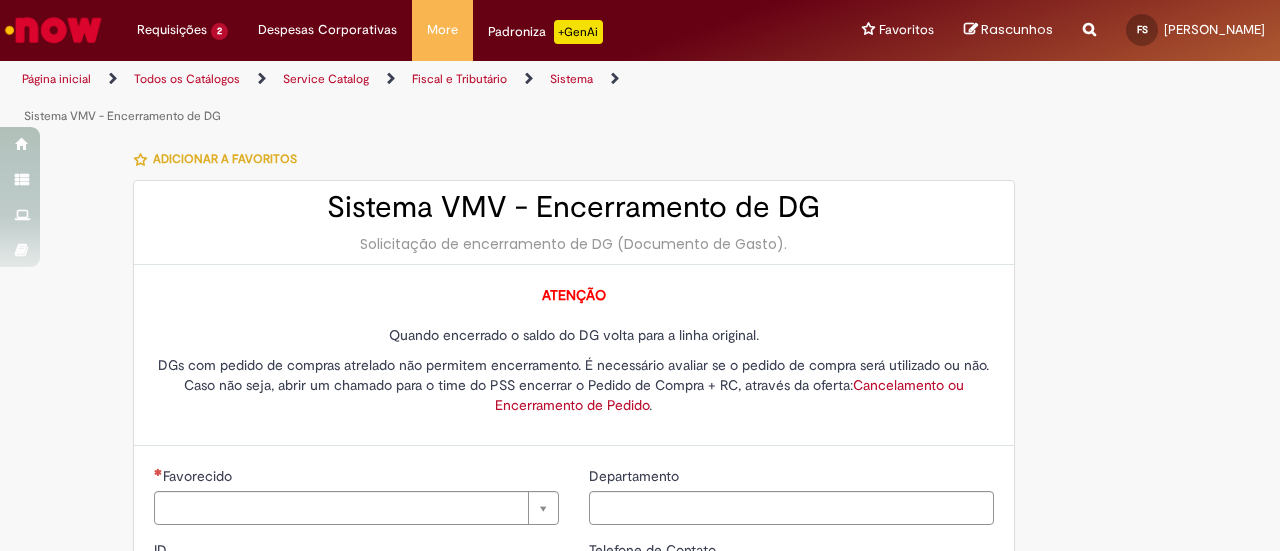 type on "**********" 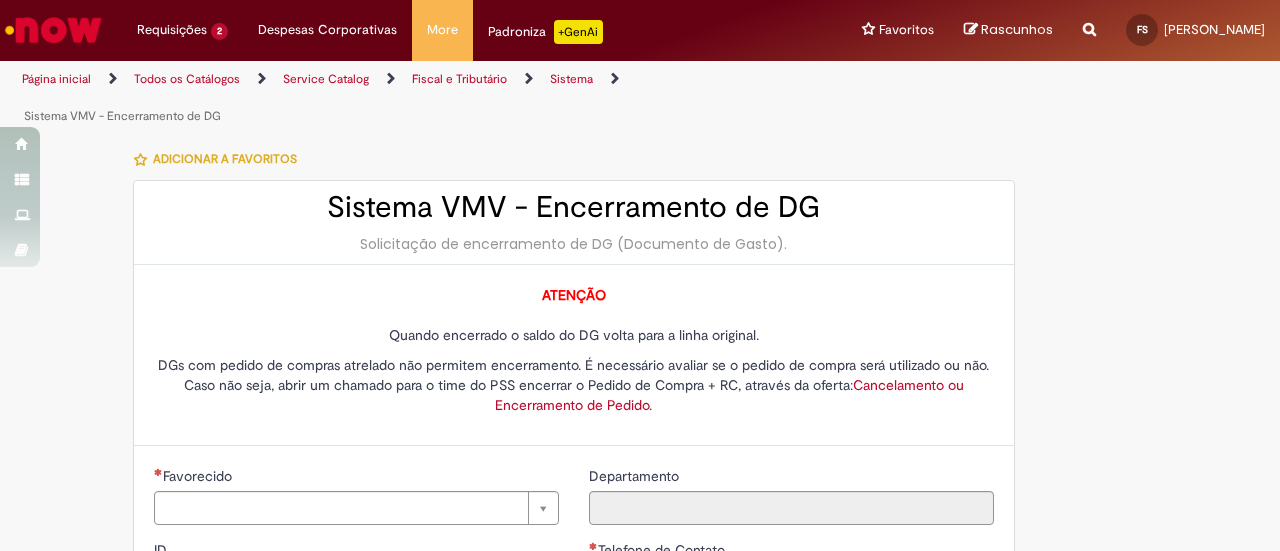 type on "**********" 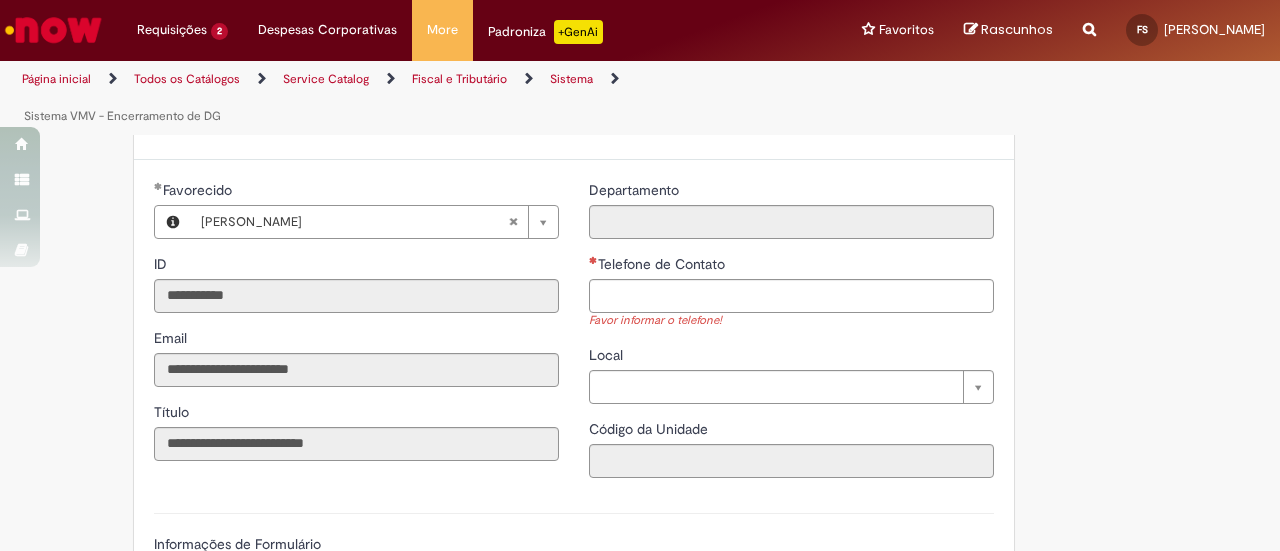 scroll, scrollTop: 300, scrollLeft: 0, axis: vertical 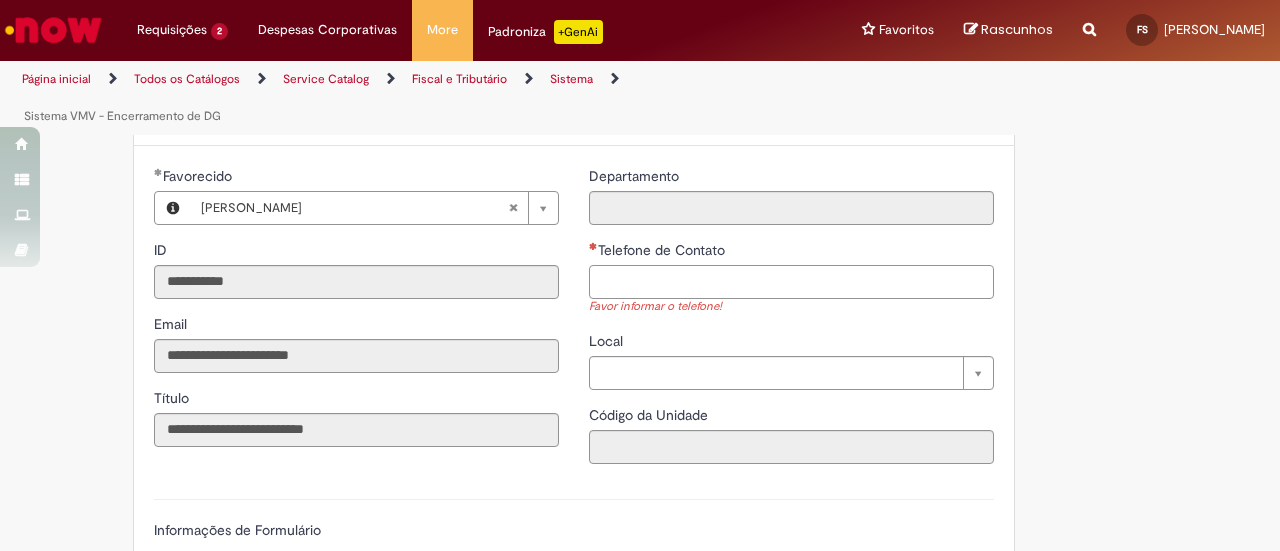 click on "Telefone de Contato" at bounding box center [791, 282] 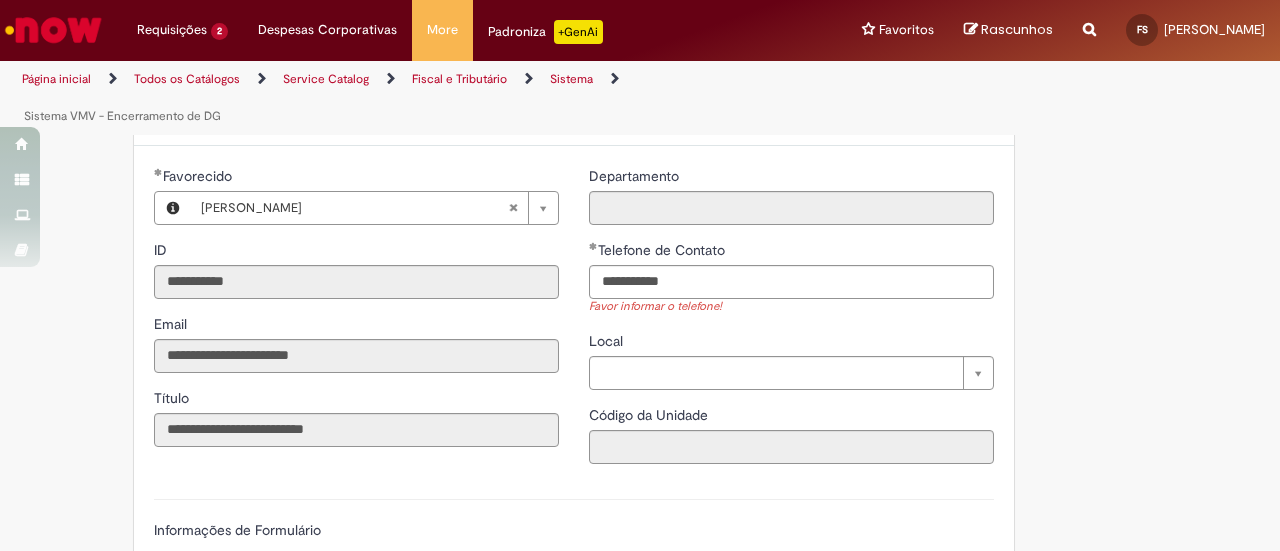 drag, startPoint x: 1100, startPoint y: 205, endPoint x: 1074, endPoint y: 219, distance: 29.529646 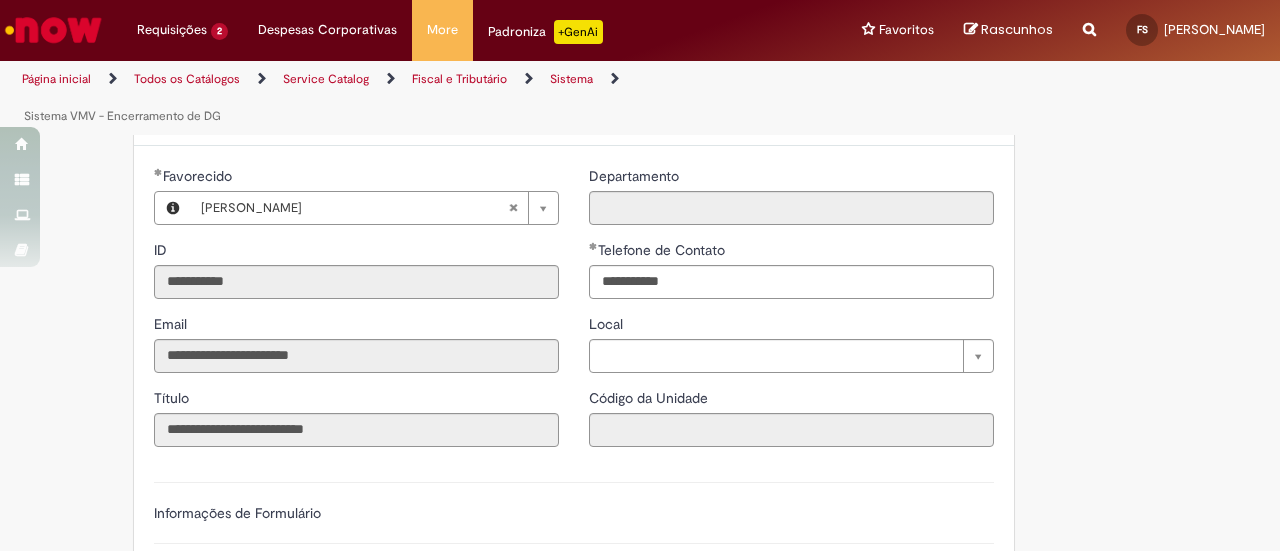 type on "**********" 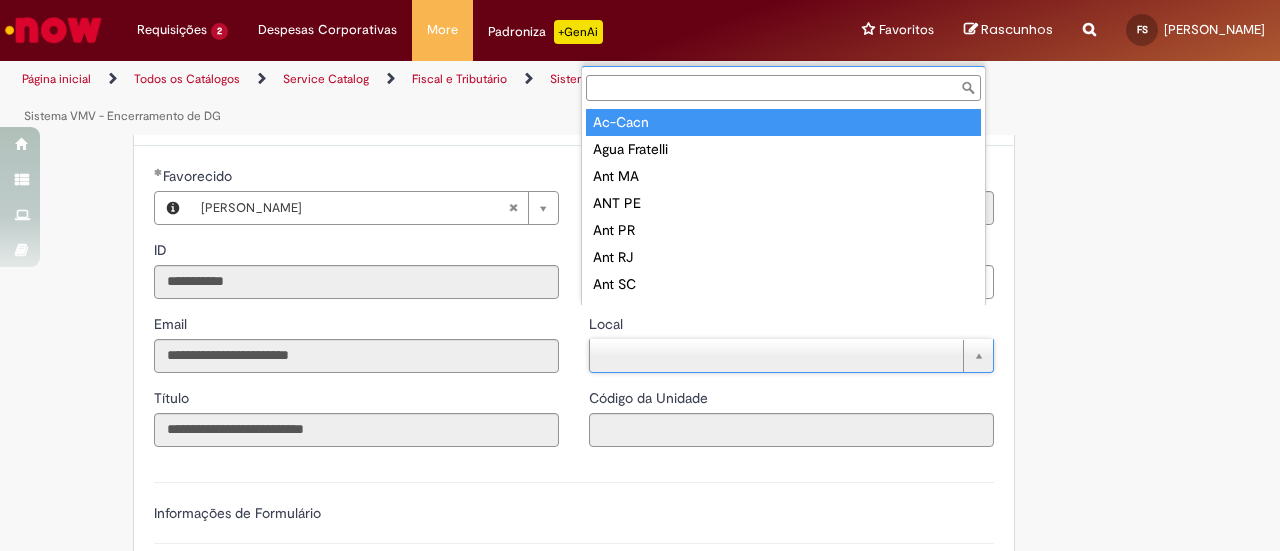 type on "*******" 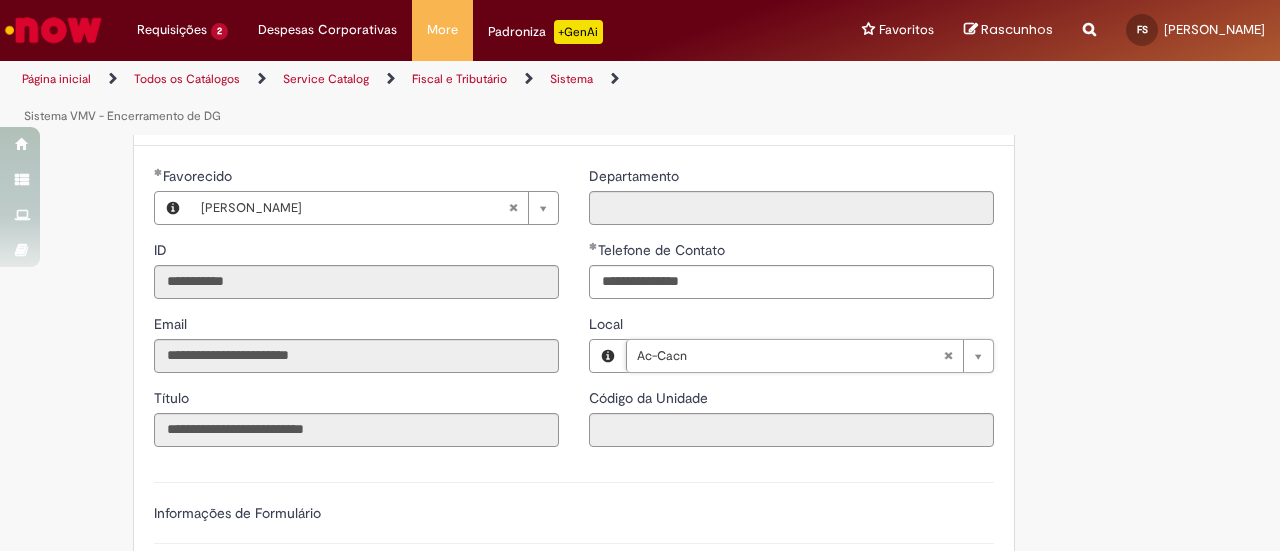type on "****" 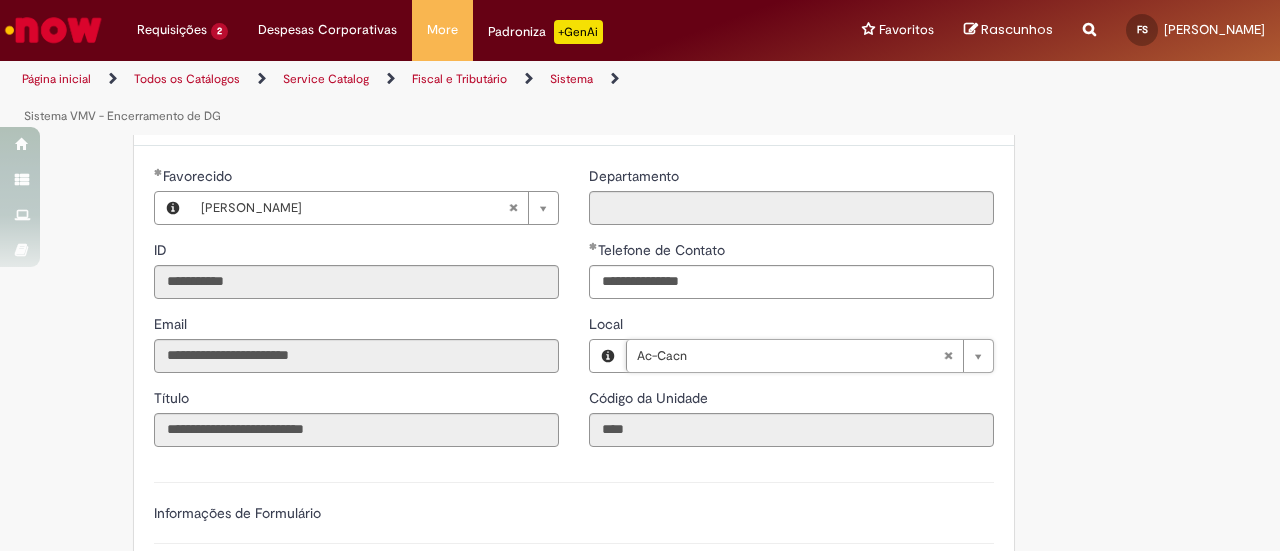 click on "**********" at bounding box center (640, 407) 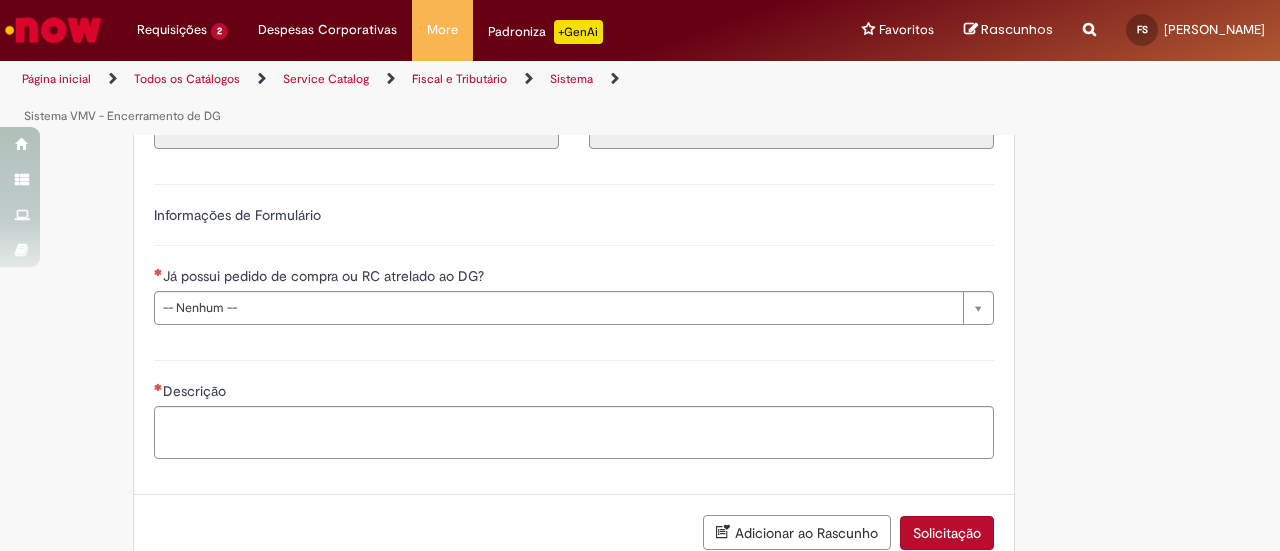 scroll, scrollTop: 600, scrollLeft: 0, axis: vertical 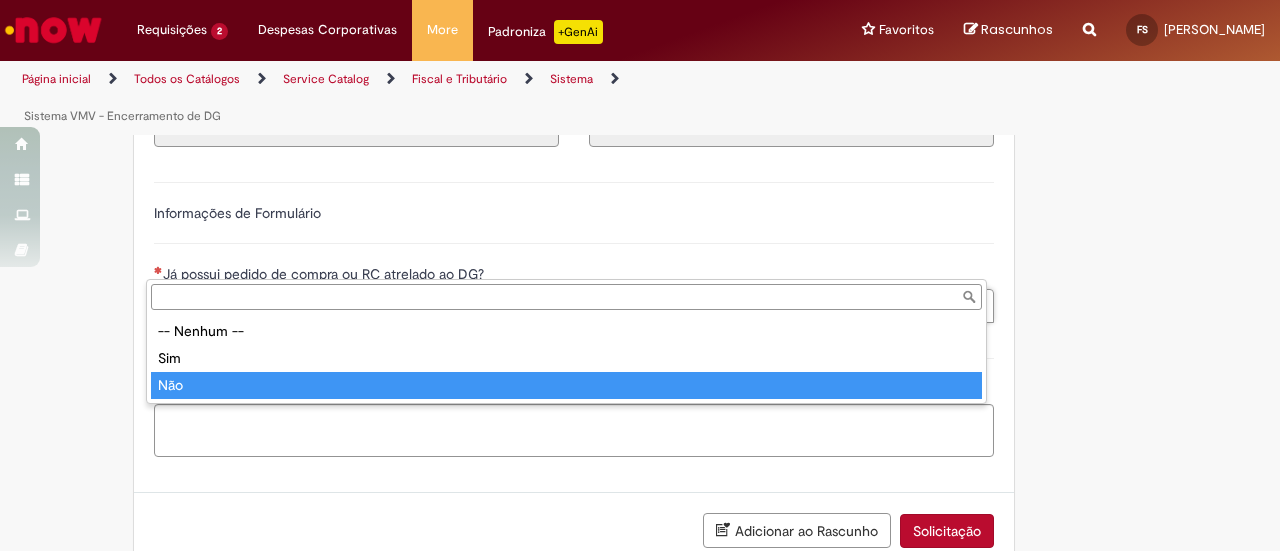 type on "***" 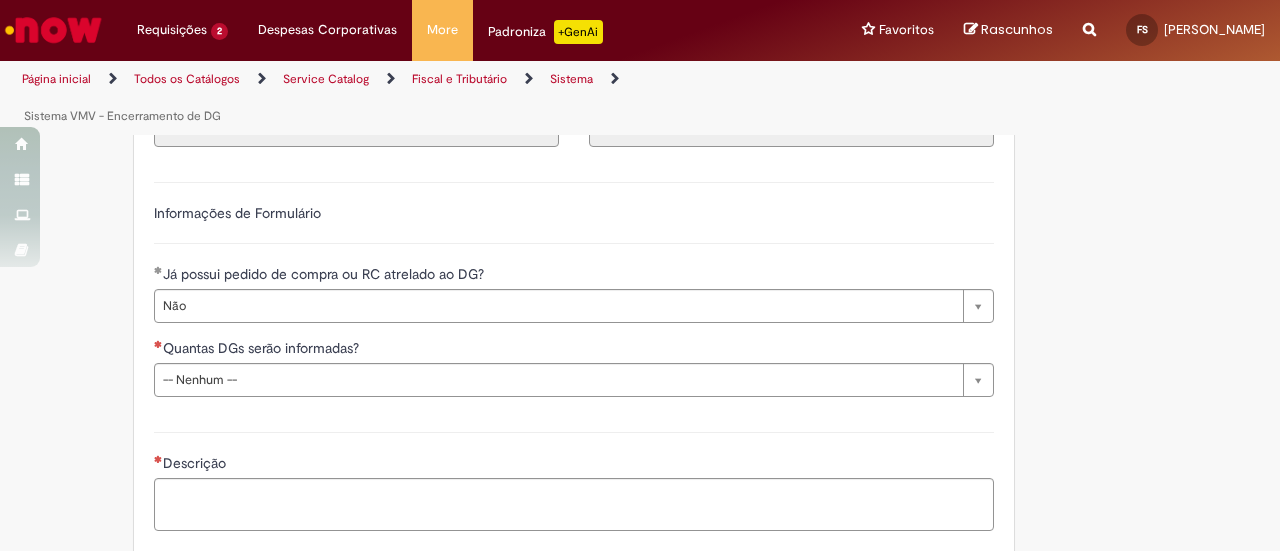 click on "Informações de Formulário" at bounding box center (574, 223) 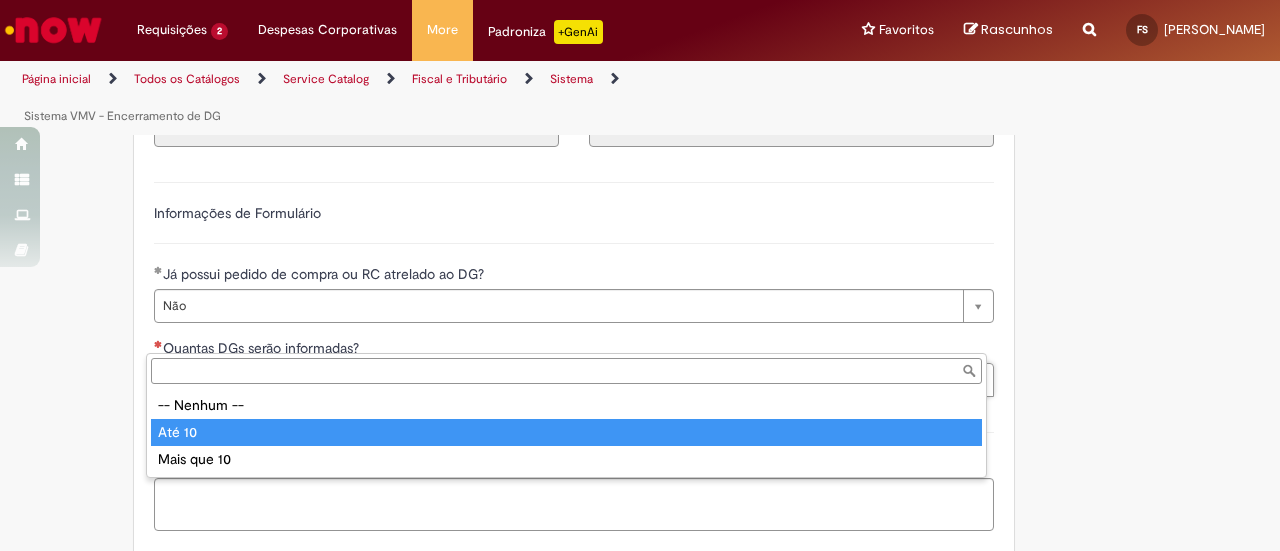 type on "******" 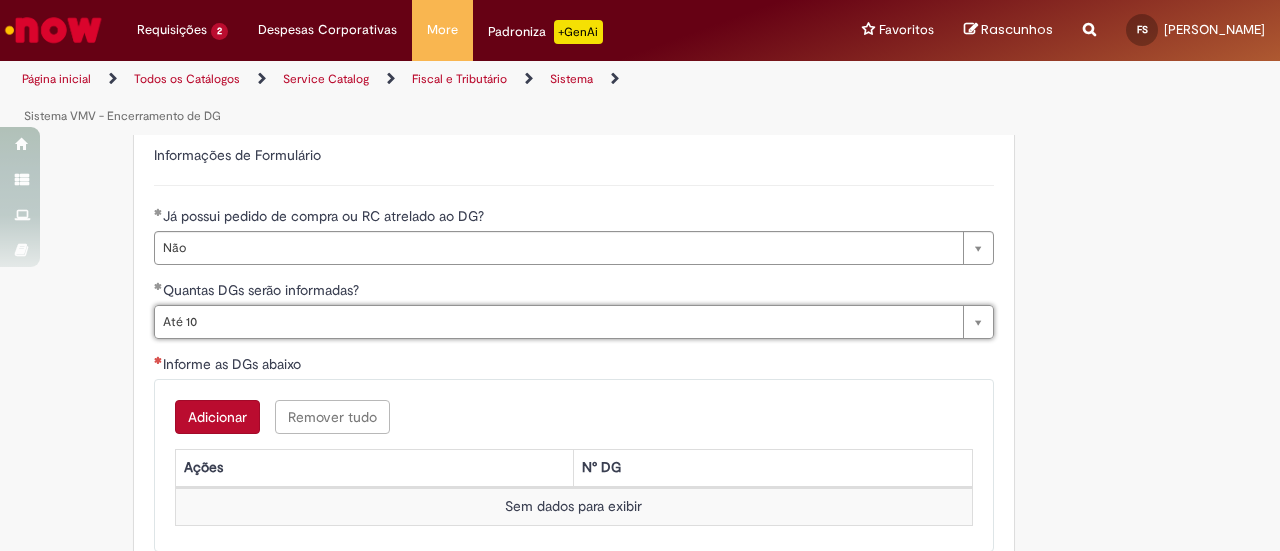 scroll, scrollTop: 700, scrollLeft: 0, axis: vertical 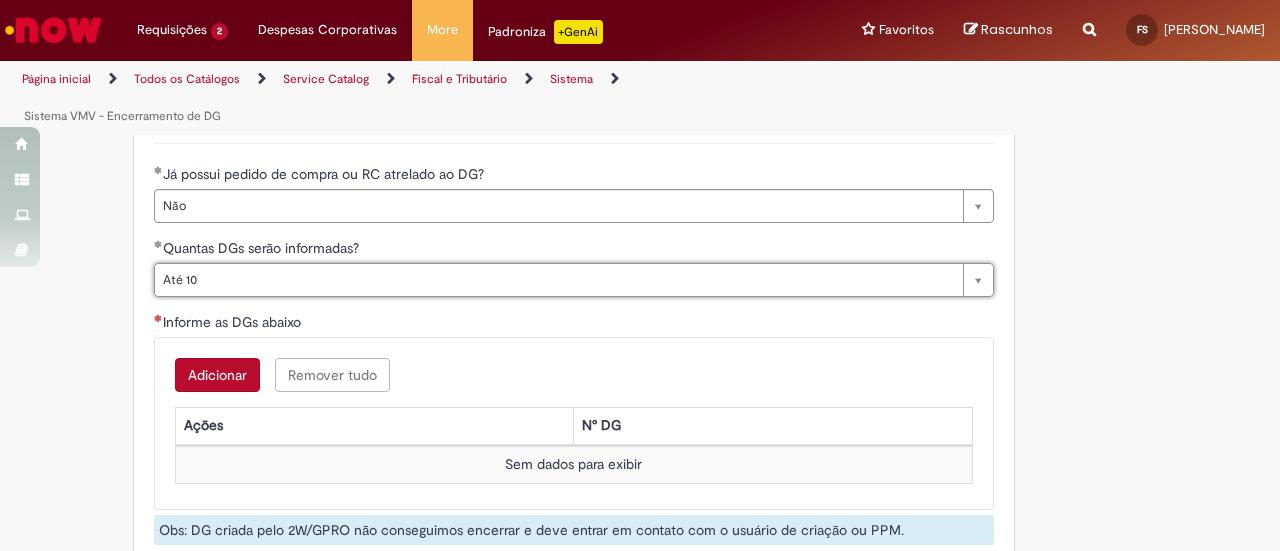 click on "Informe as DGs abaixo" at bounding box center [574, 324] 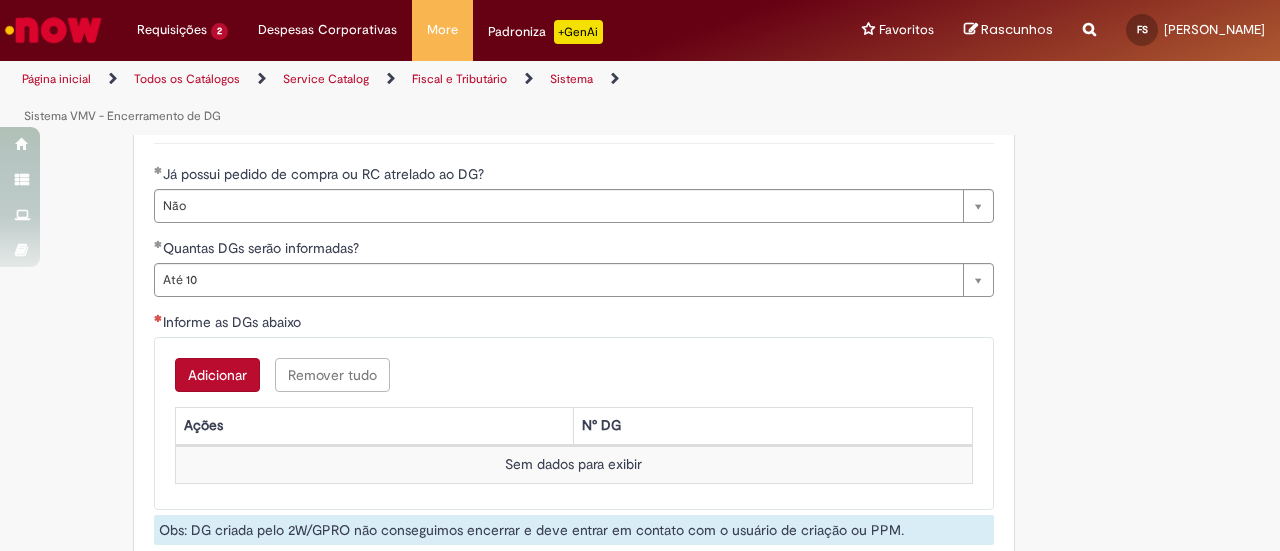 click on "Adicionar" at bounding box center [217, 375] 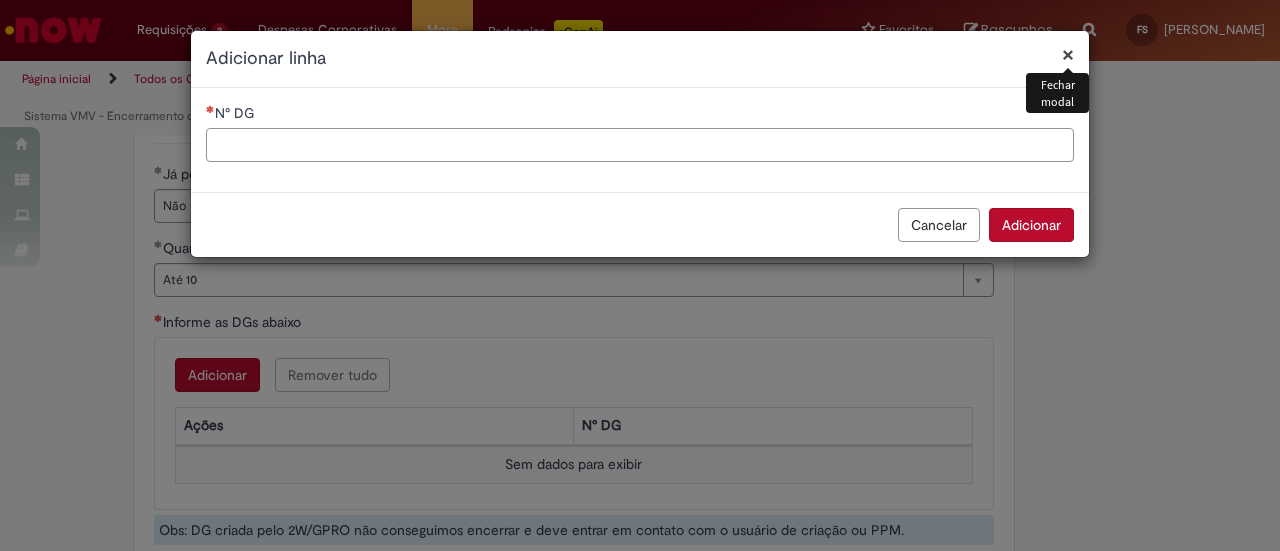 click on "N° DG" at bounding box center (640, 145) 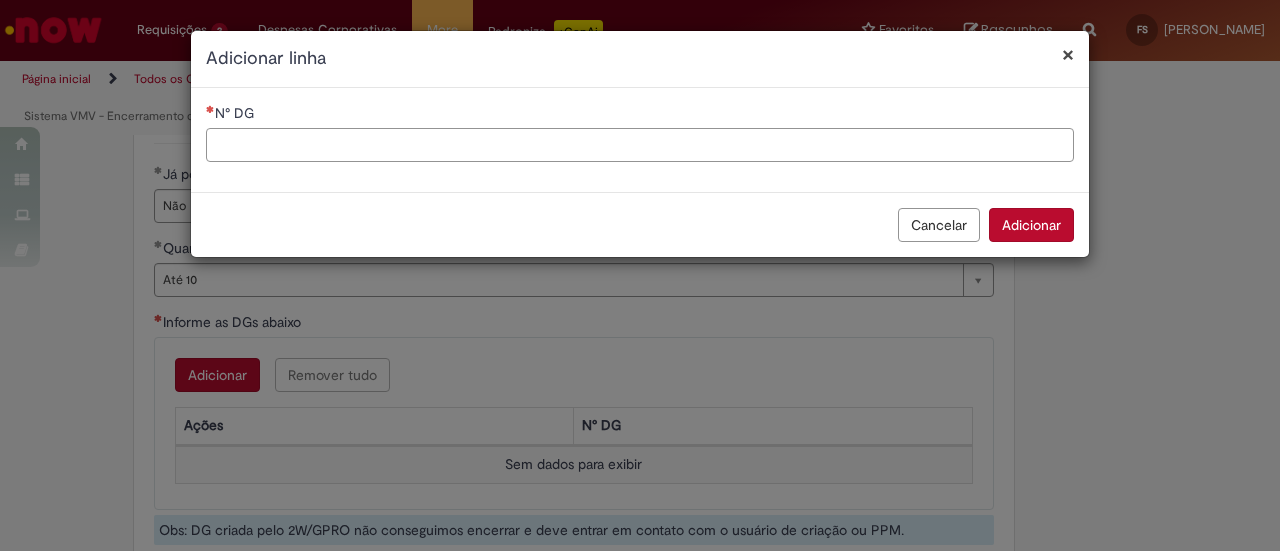 paste on "*********" 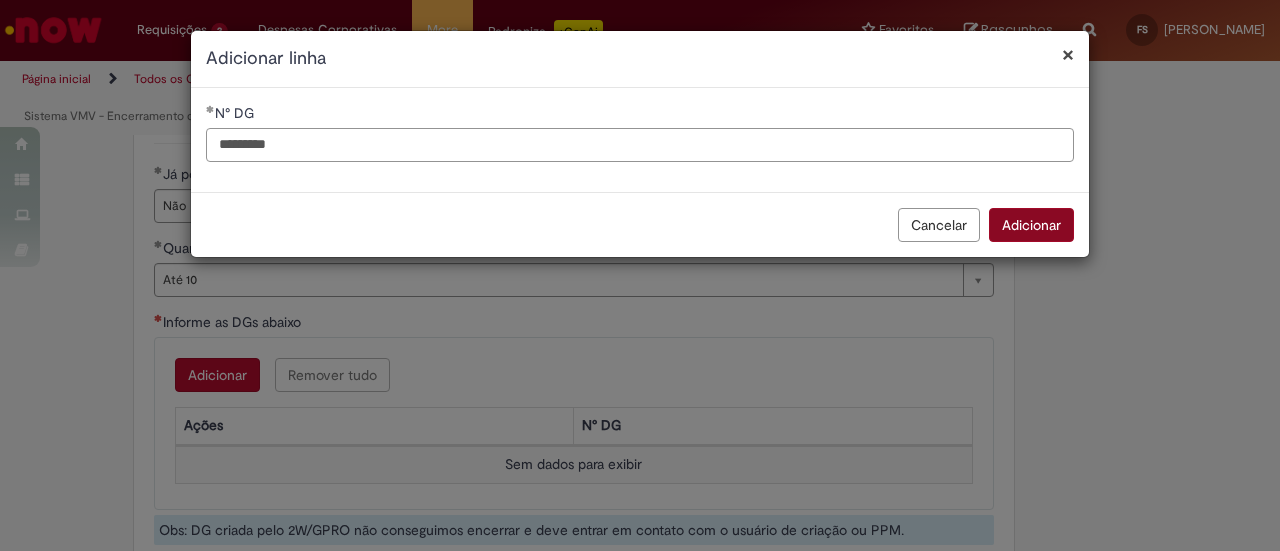 type on "*********" 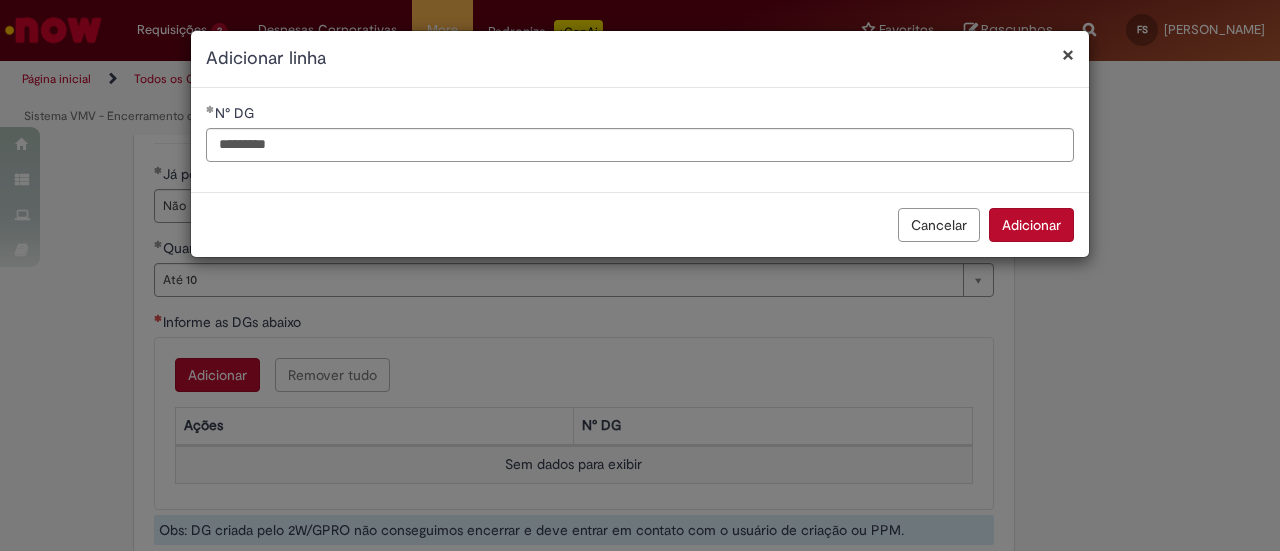 click on "Adicionar" at bounding box center [1031, 225] 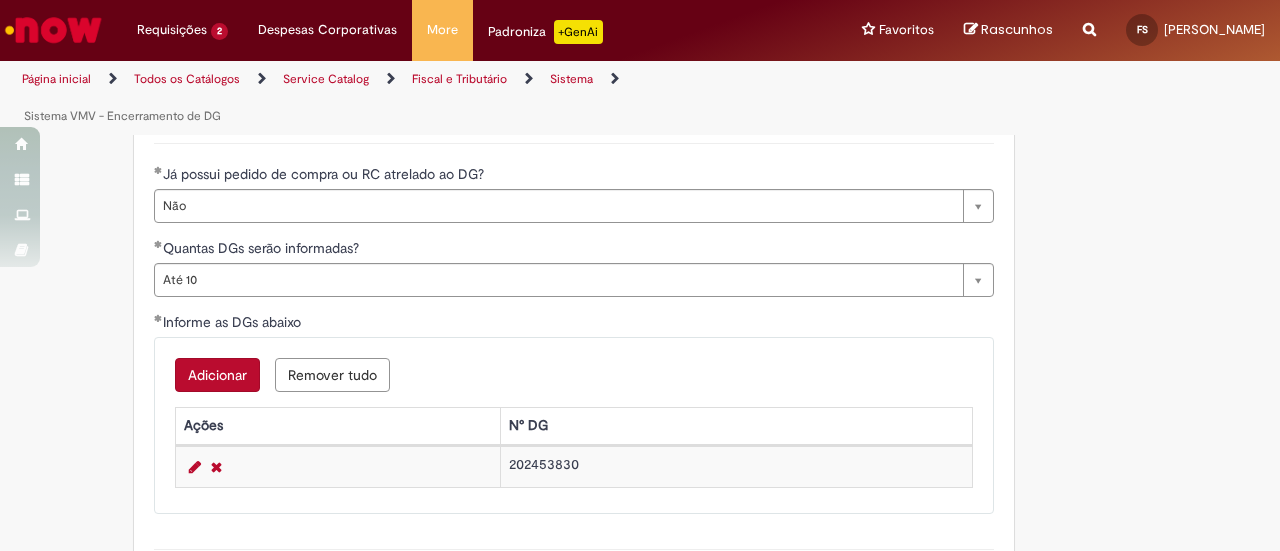 type 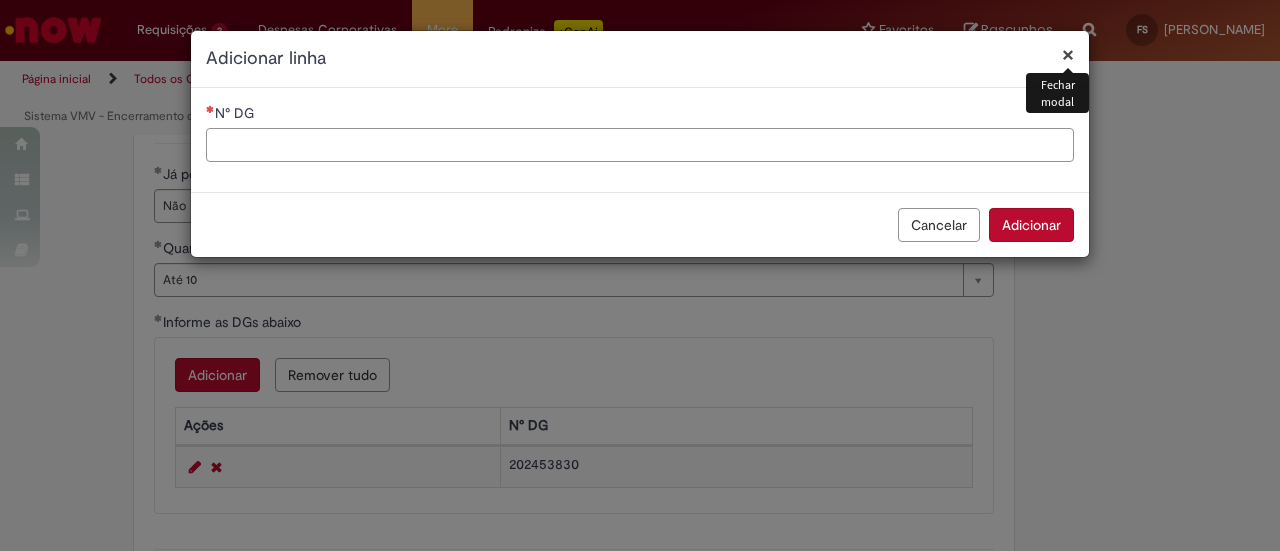 click on "N° DG" at bounding box center [640, 145] 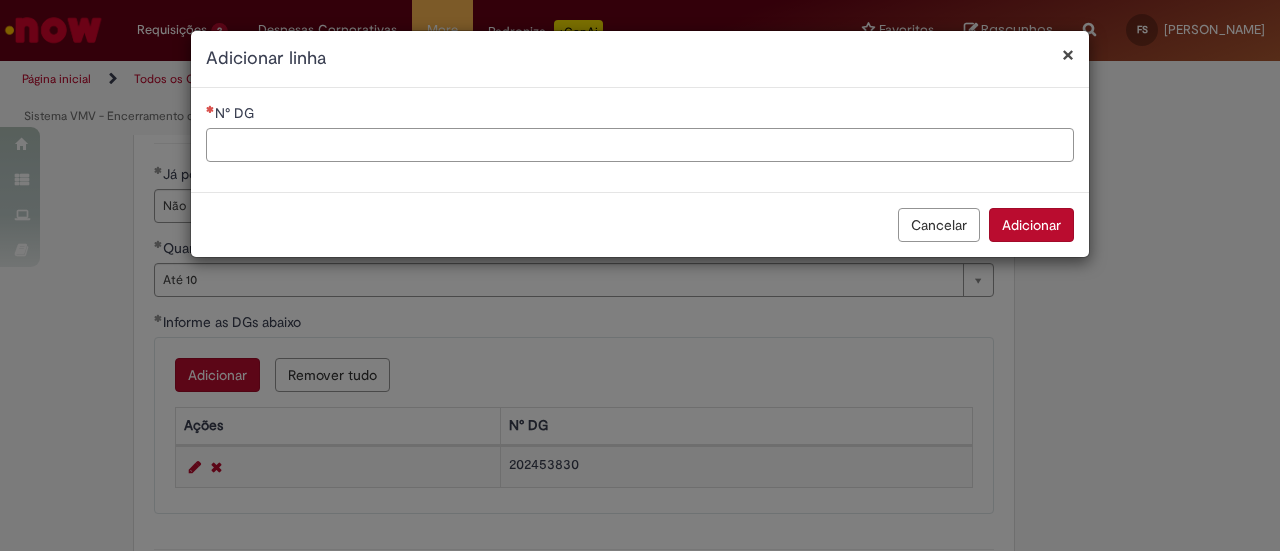 paste on "*********" 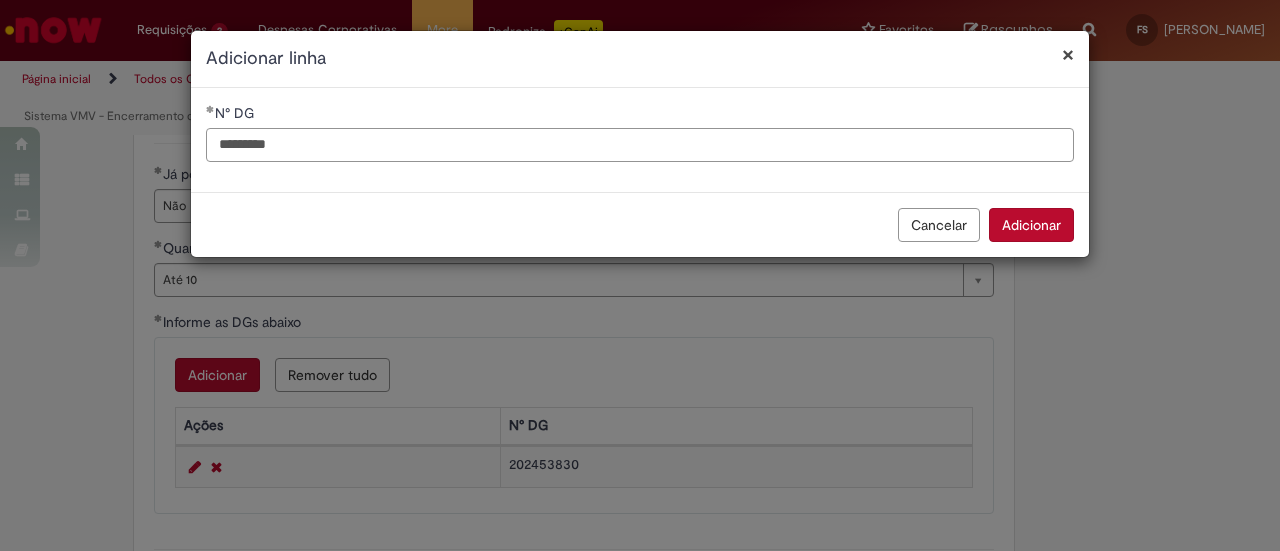 type on "*********" 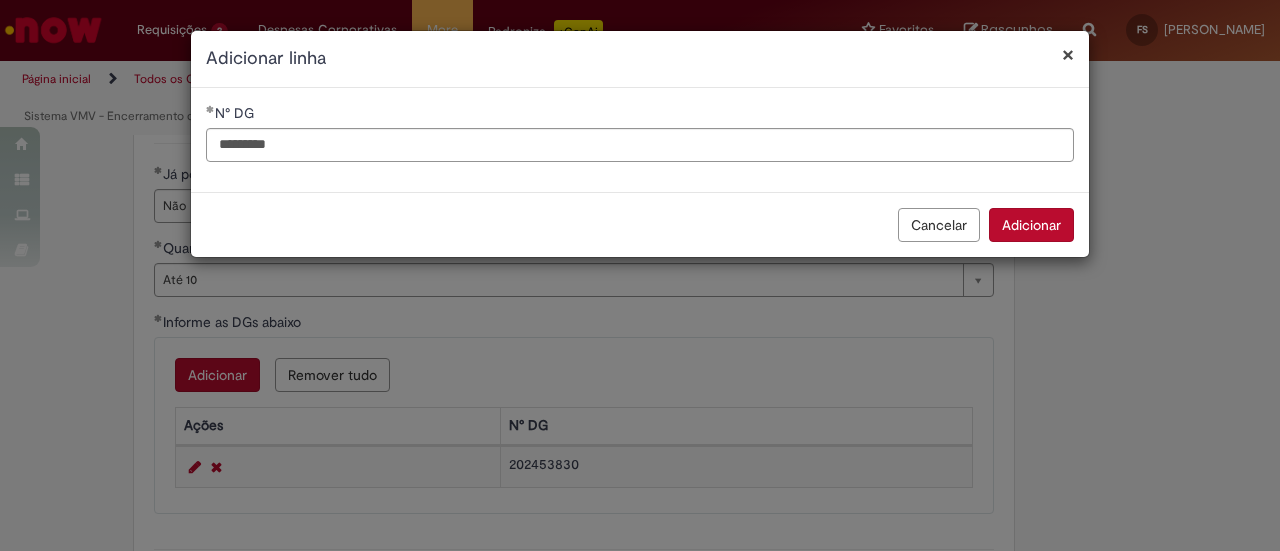 click on "Adicionar" at bounding box center (1031, 225) 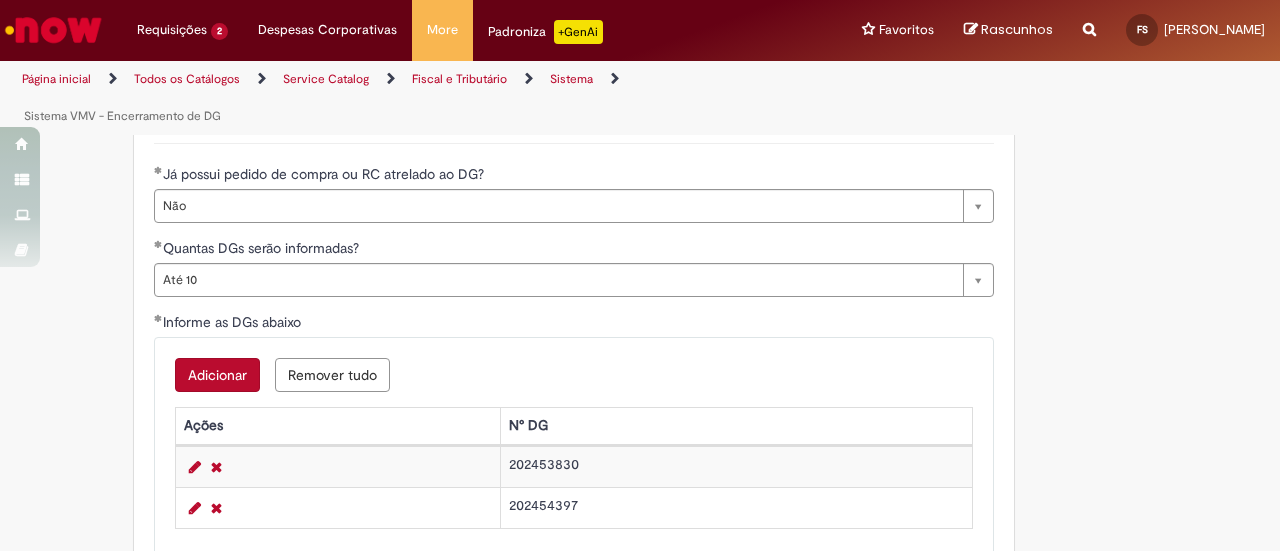 click on "**********" at bounding box center [640, 173] 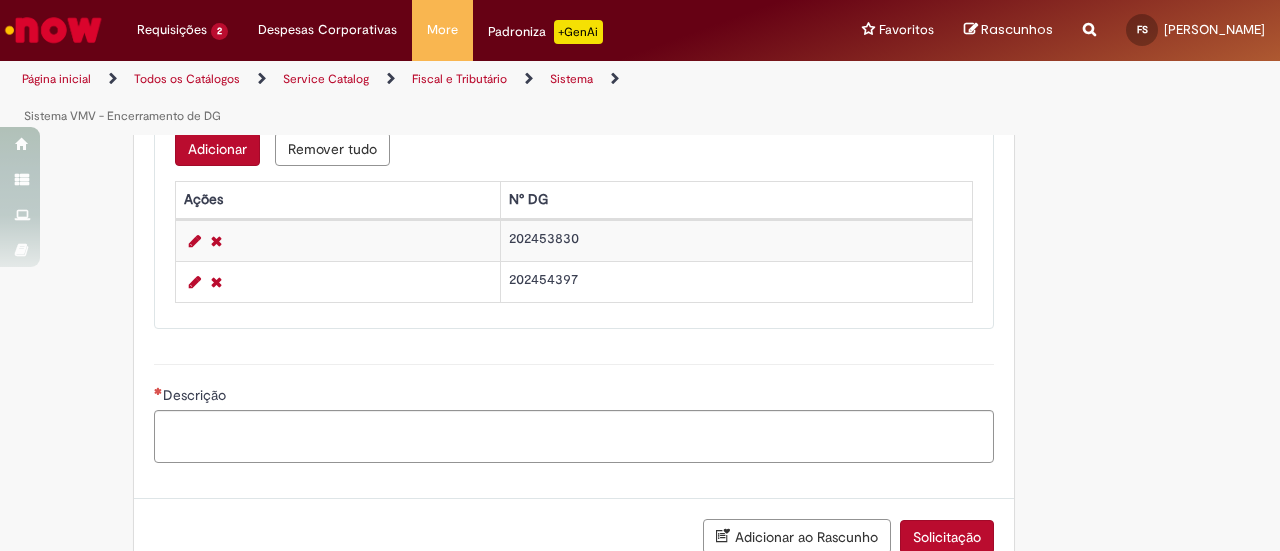 scroll, scrollTop: 1014, scrollLeft: 0, axis: vertical 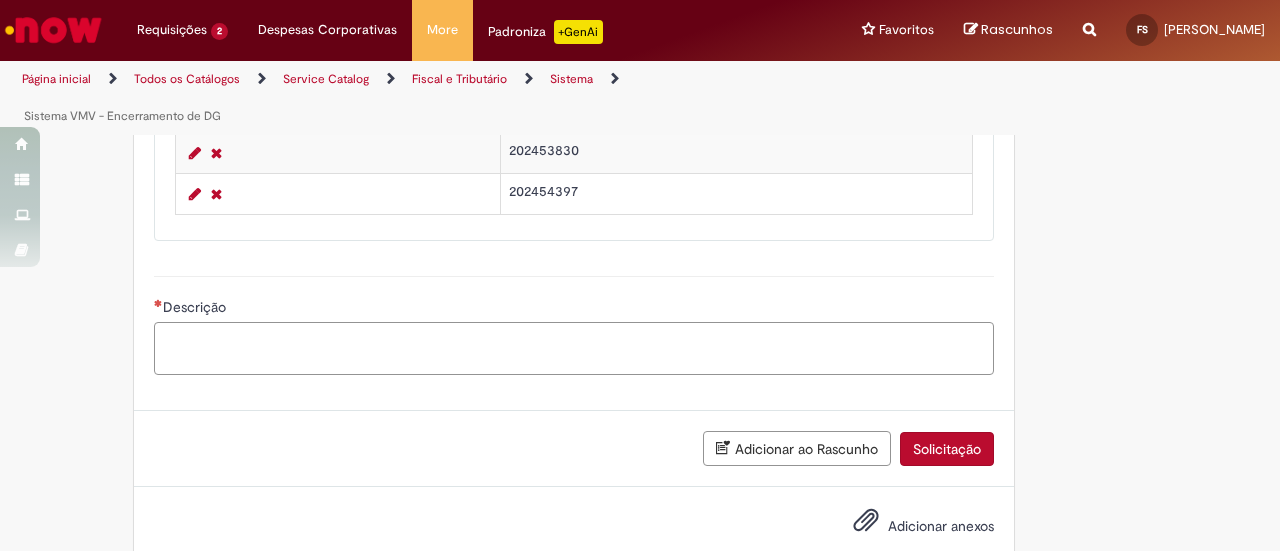 click on "Descrição" at bounding box center (574, 348) 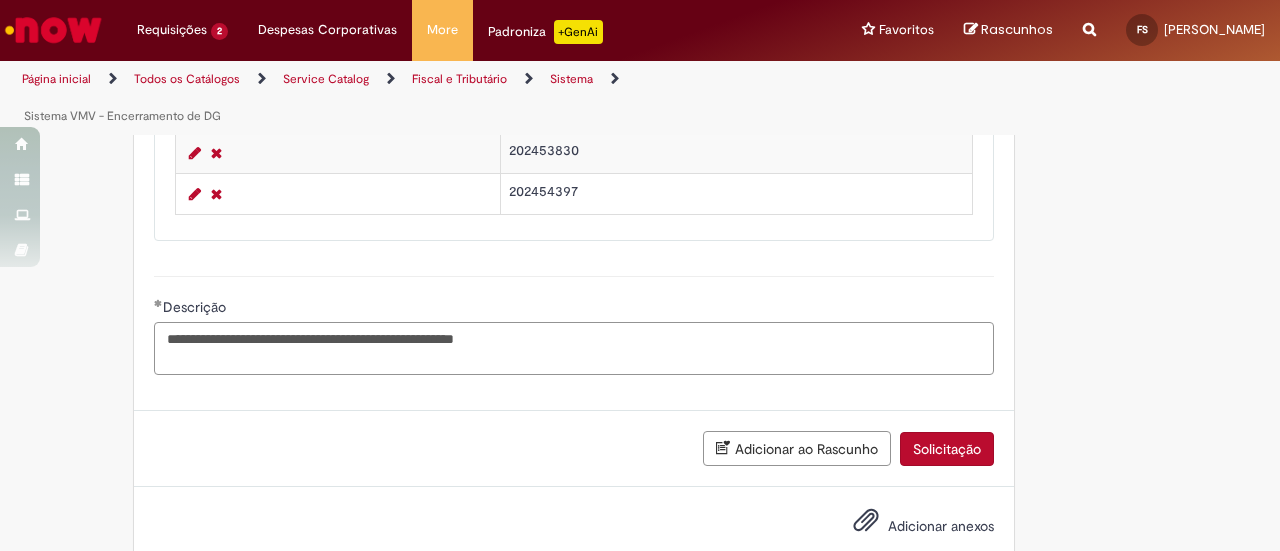 type on "**********" 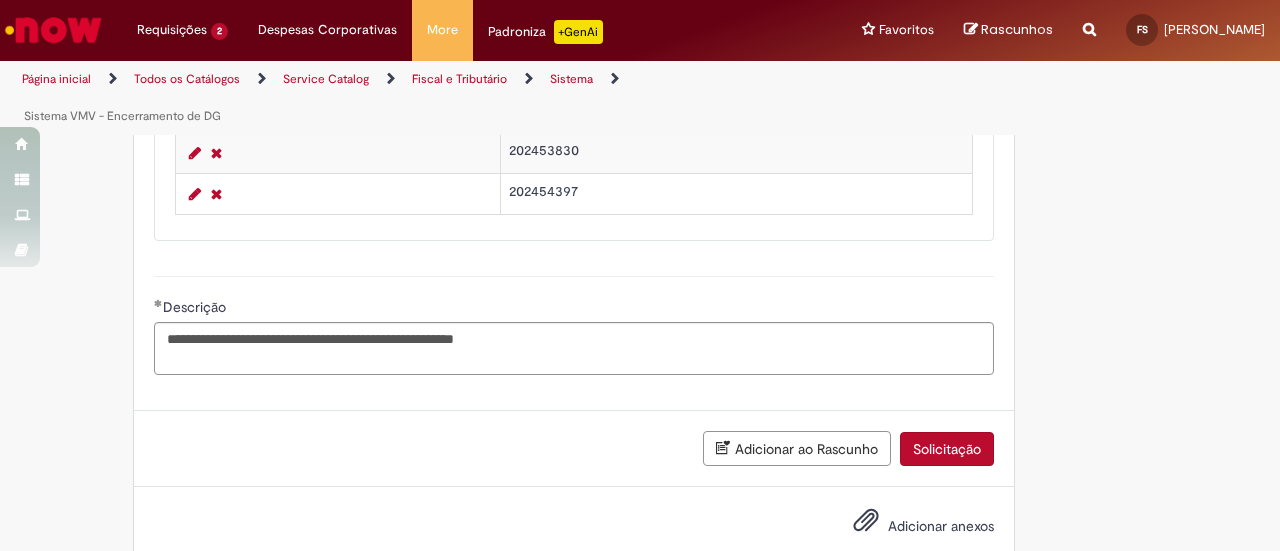 click on "Solicitação" at bounding box center (947, 449) 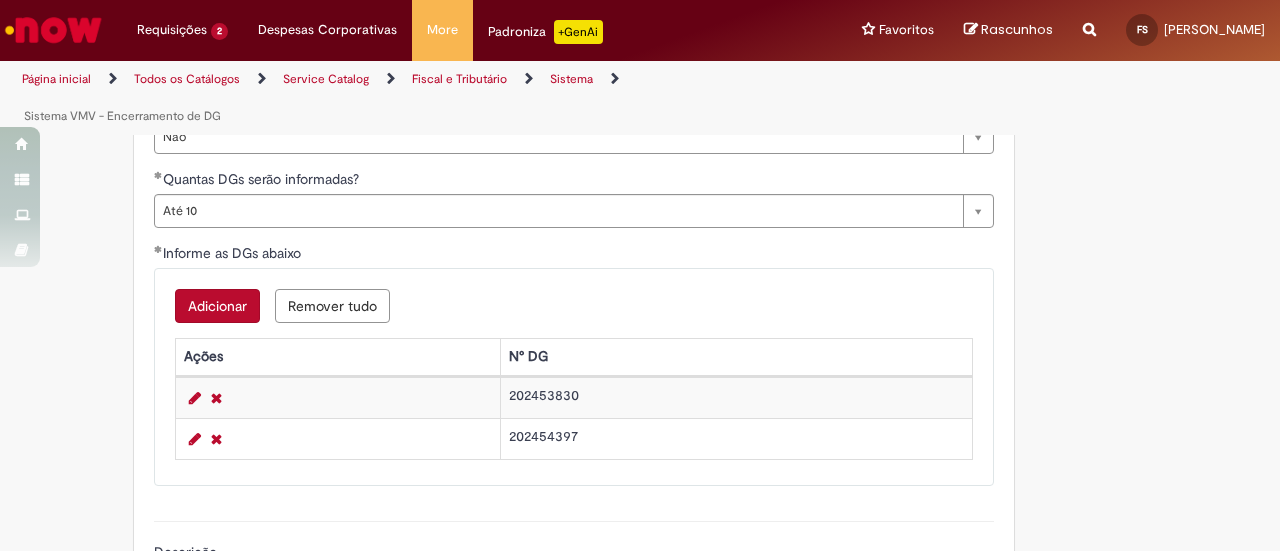 scroll, scrollTop: 800, scrollLeft: 0, axis: vertical 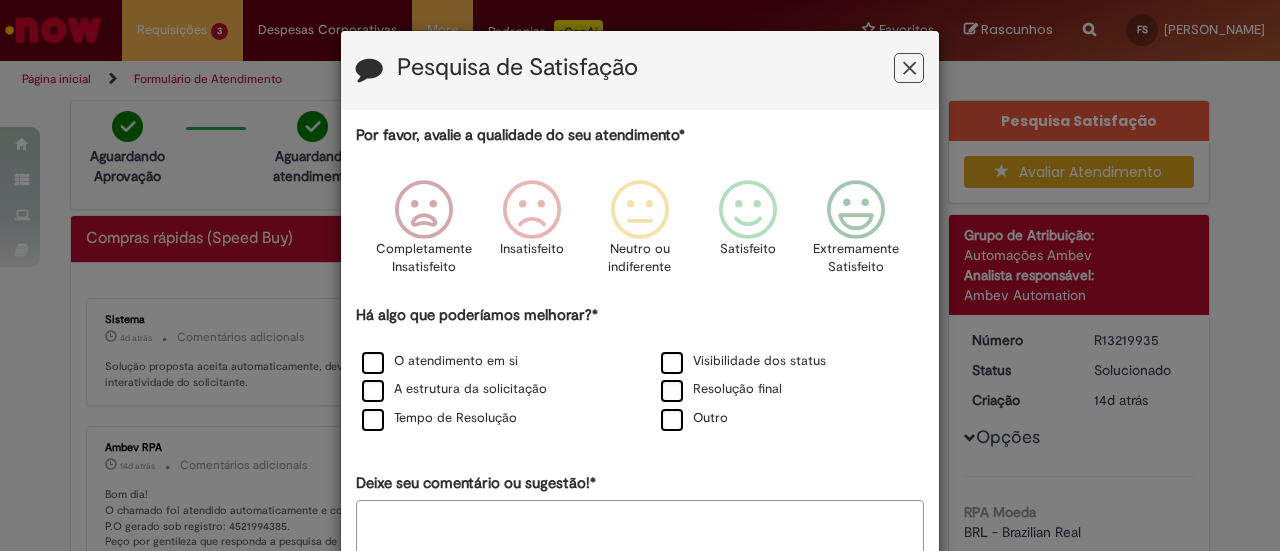 click at bounding box center [909, 68] 